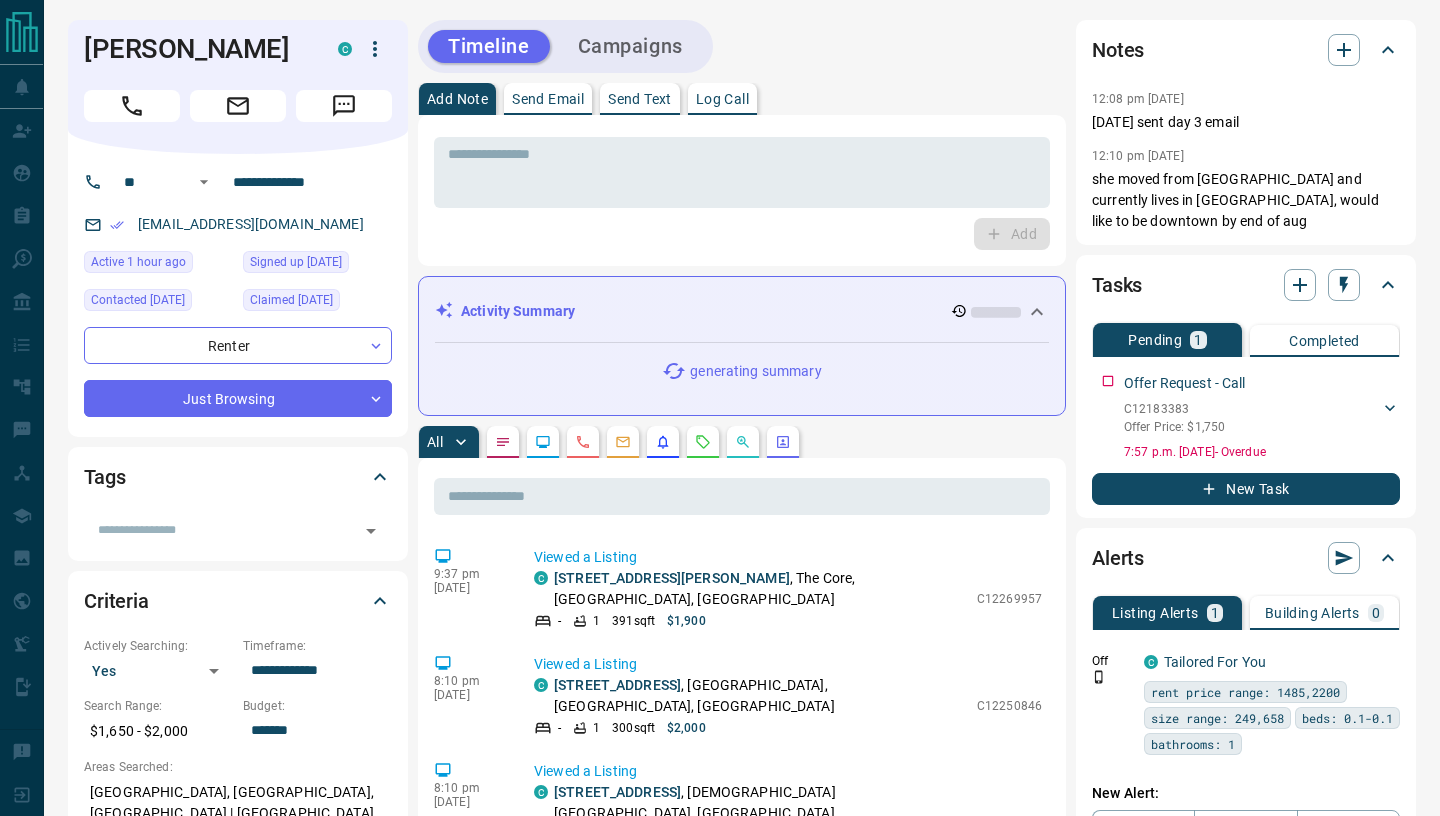 scroll, scrollTop: 0, scrollLeft: 0, axis: both 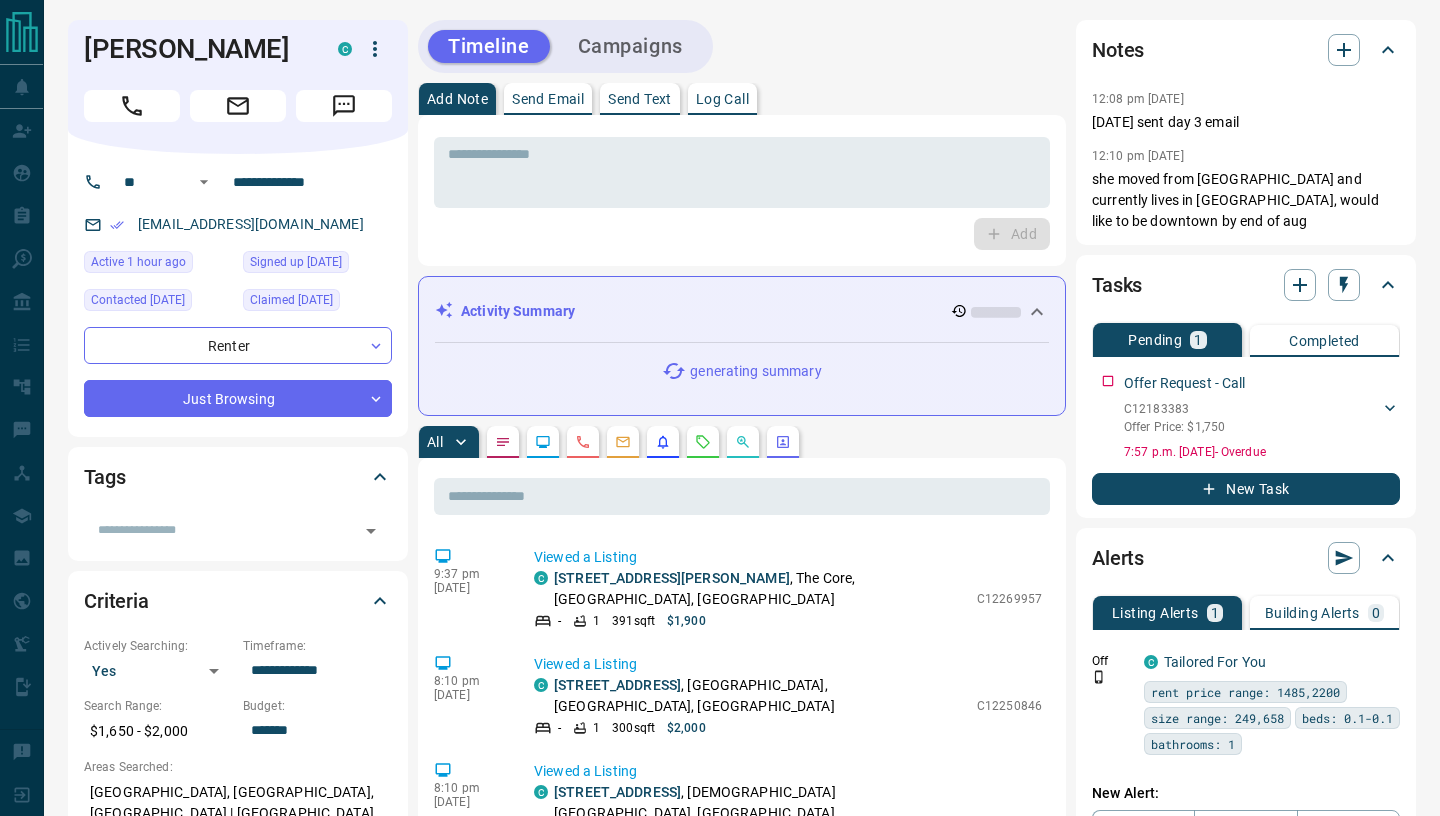 click at bounding box center (703, 442) 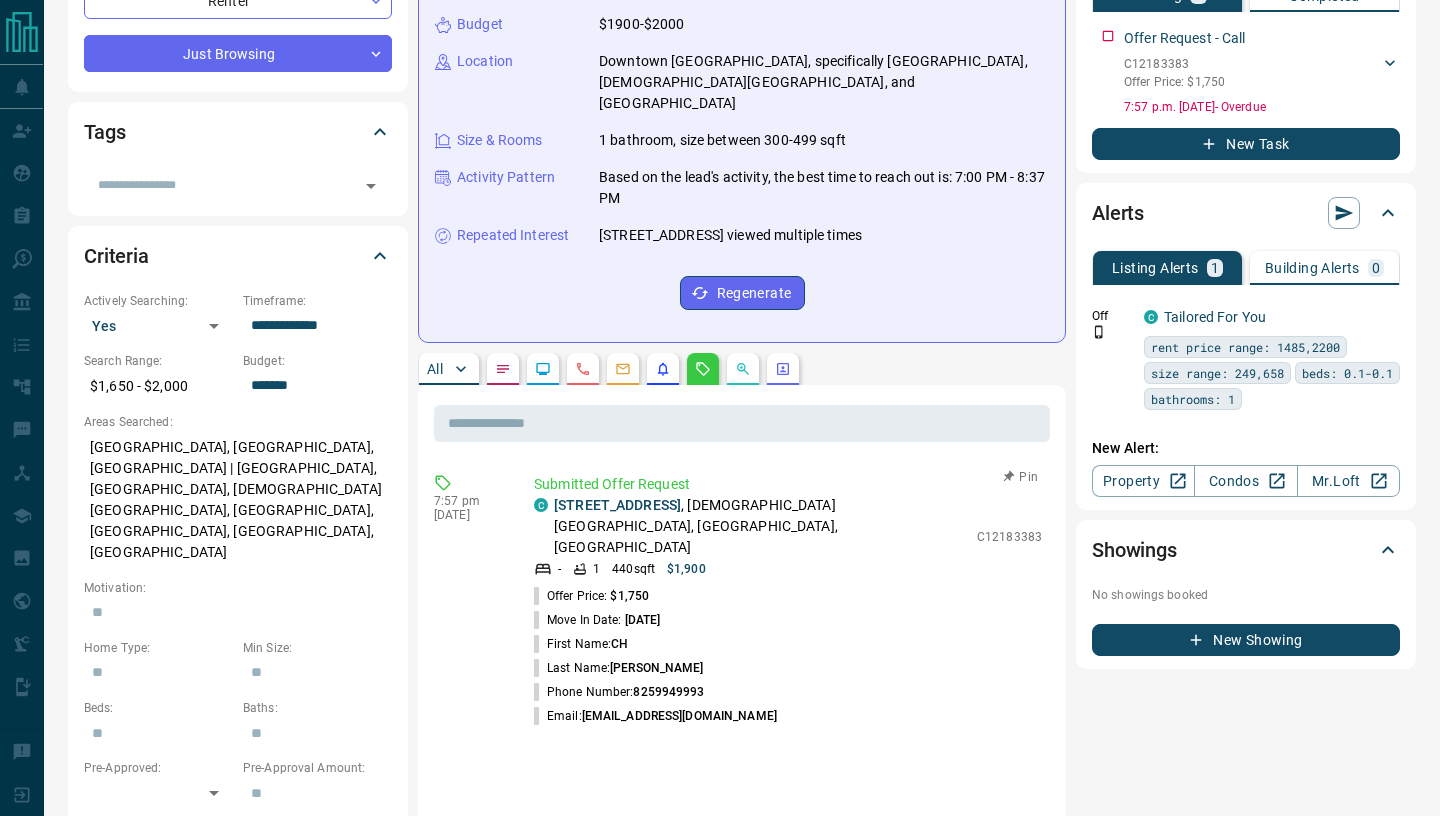 scroll, scrollTop: 364, scrollLeft: 0, axis: vertical 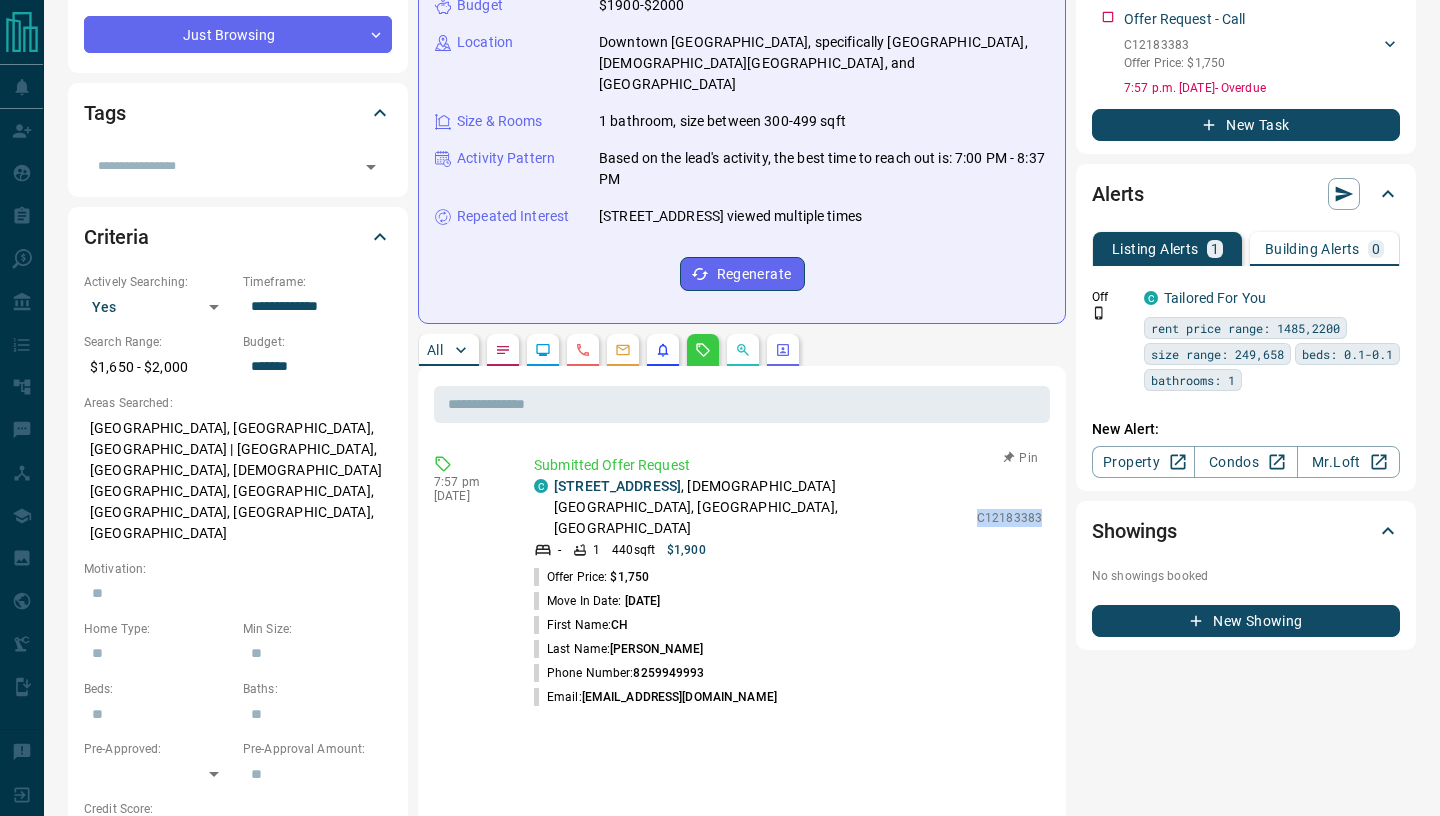 drag, startPoint x: 980, startPoint y: 478, endPoint x: 1042, endPoint y: 478, distance: 62 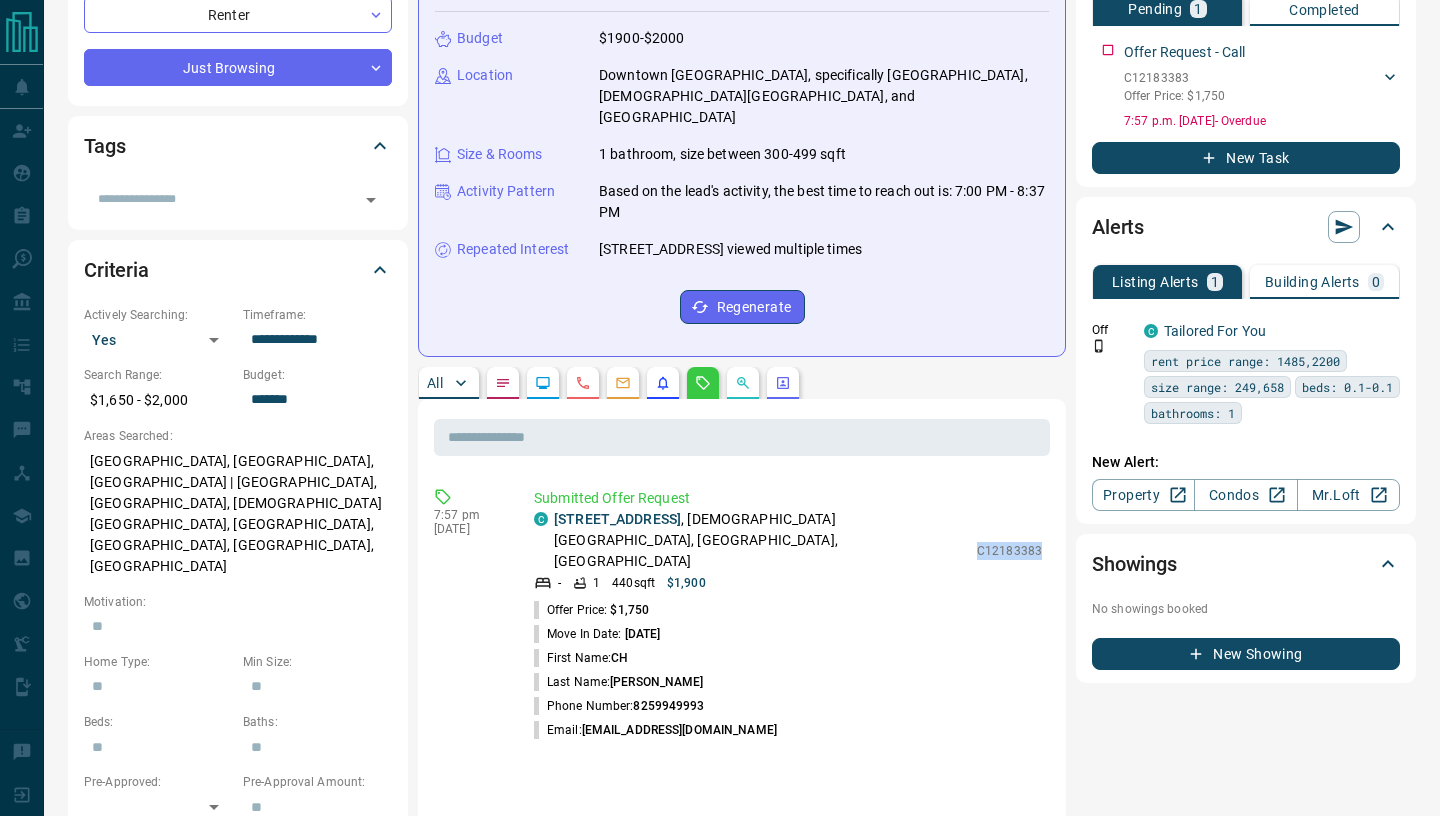 scroll, scrollTop: 335, scrollLeft: 0, axis: vertical 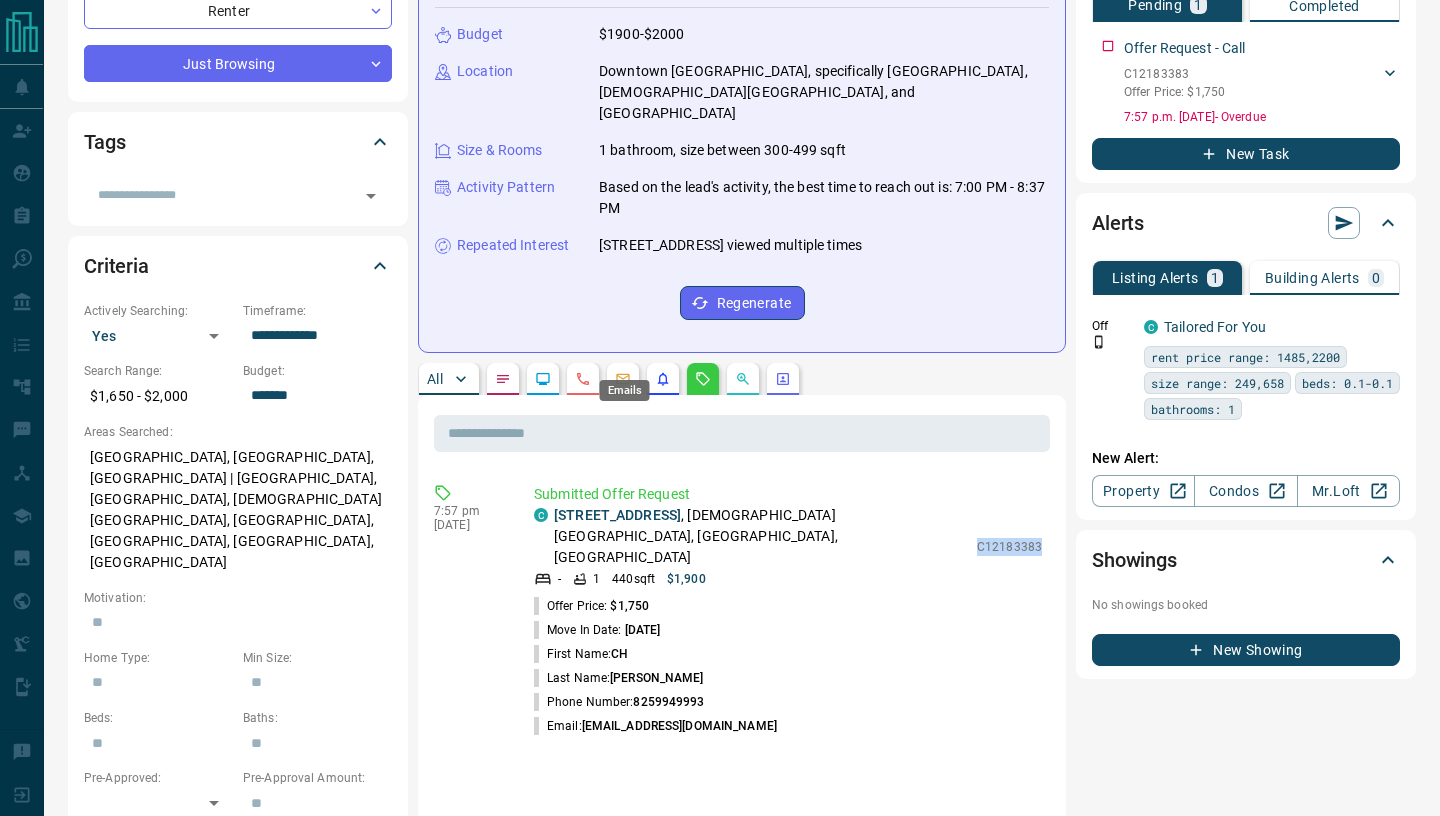 click 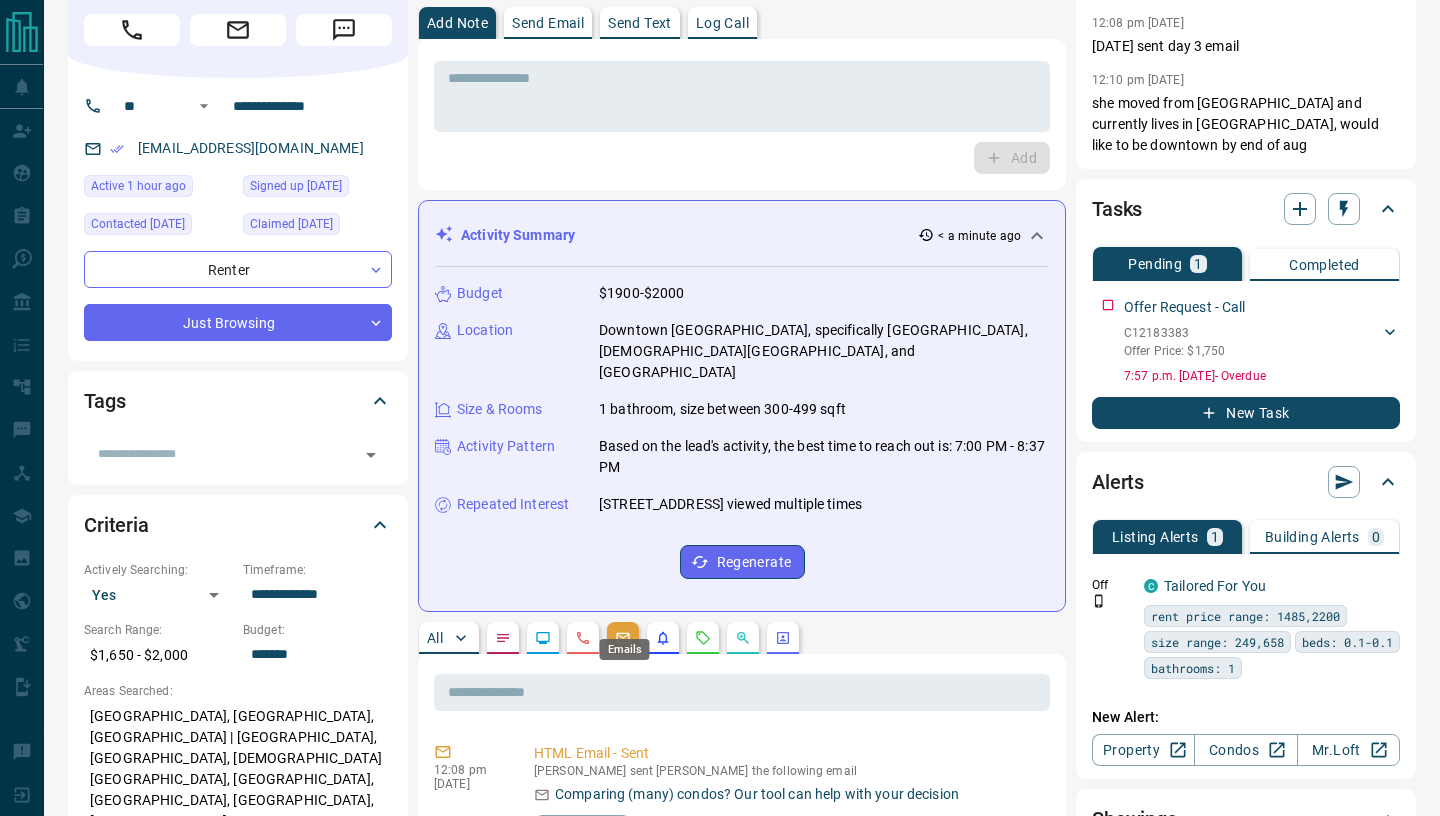 scroll, scrollTop: 79, scrollLeft: 0, axis: vertical 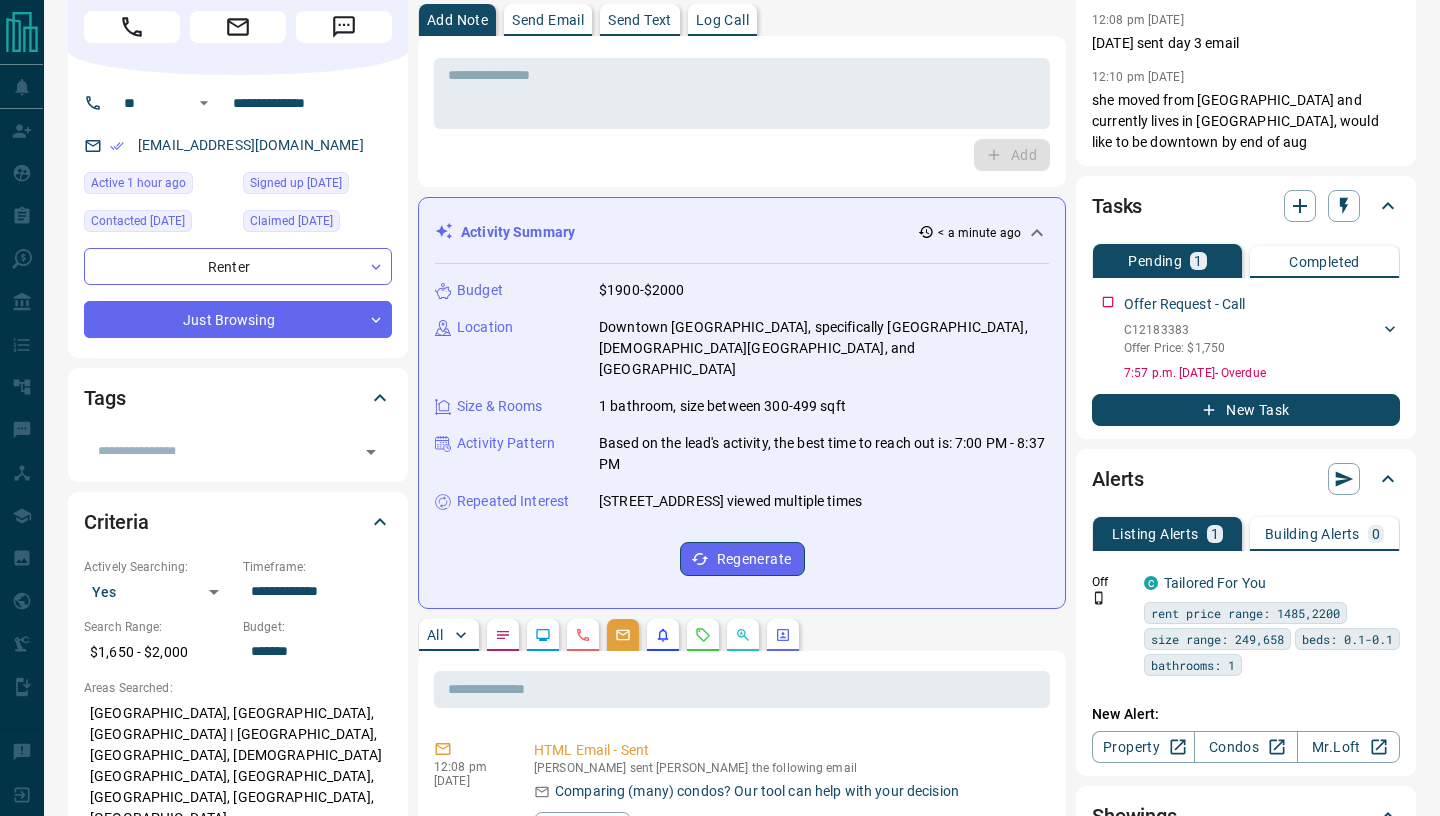 click on "Send Email" at bounding box center [548, 20] 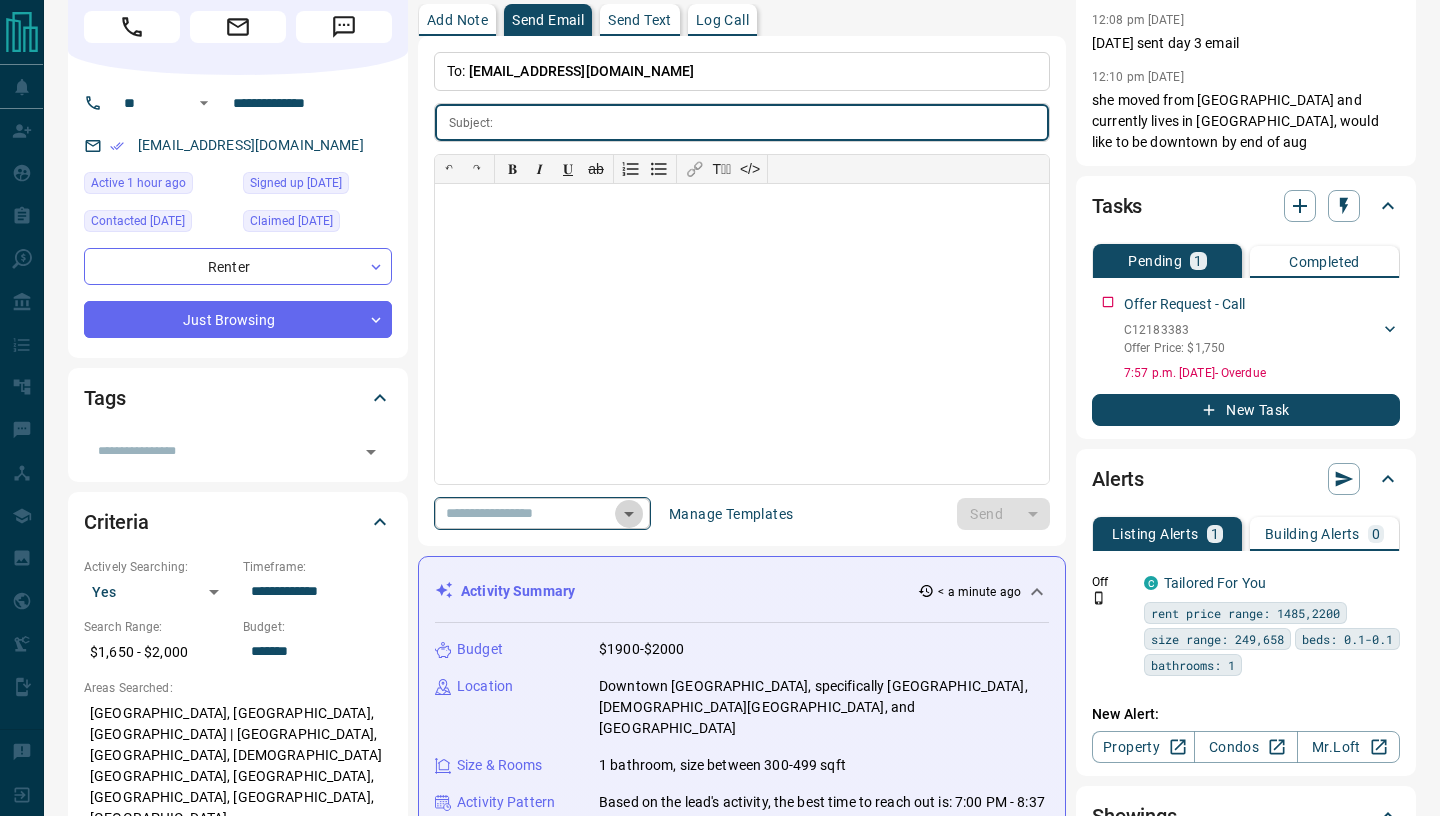click 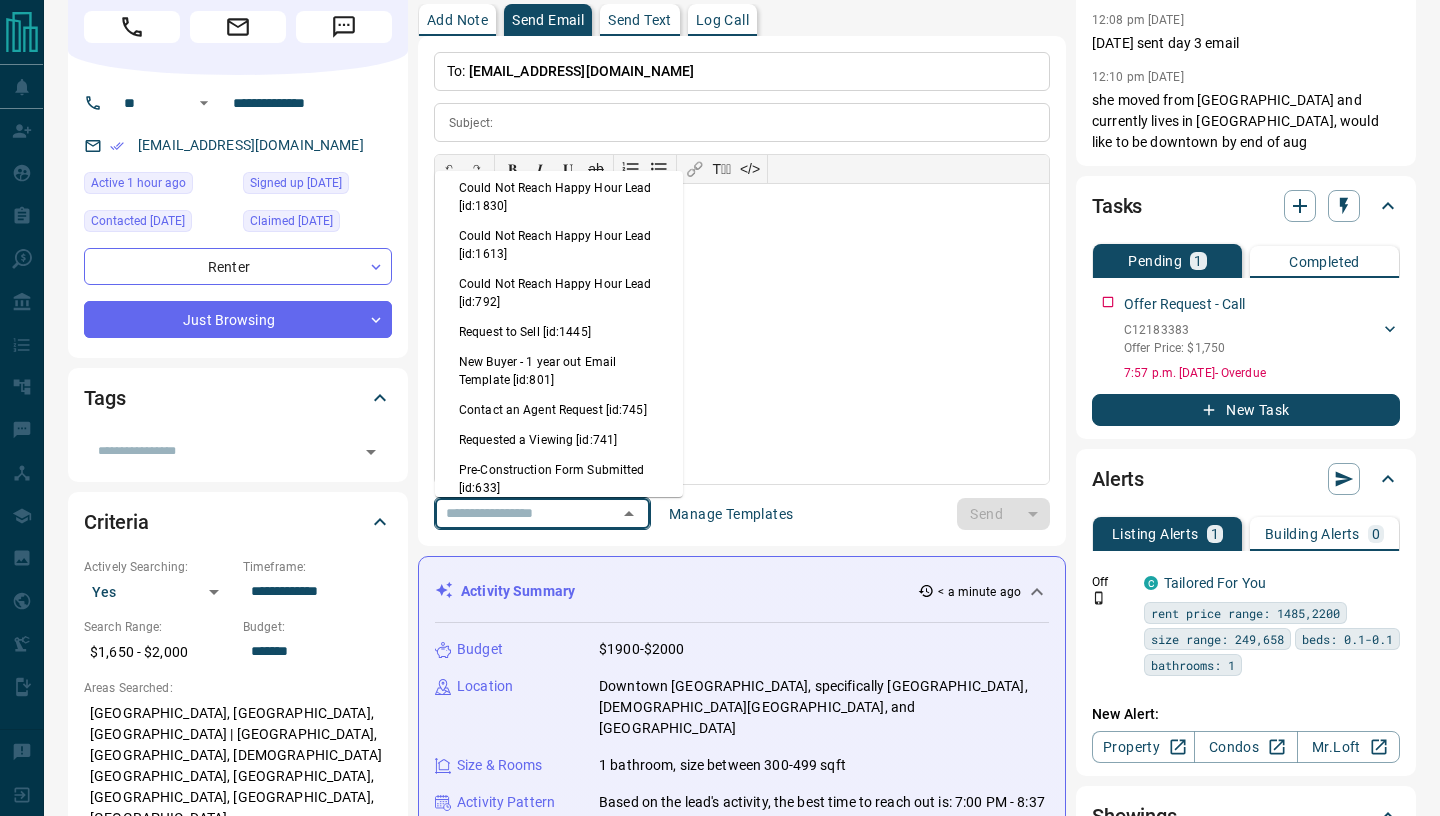 scroll, scrollTop: 746, scrollLeft: 0, axis: vertical 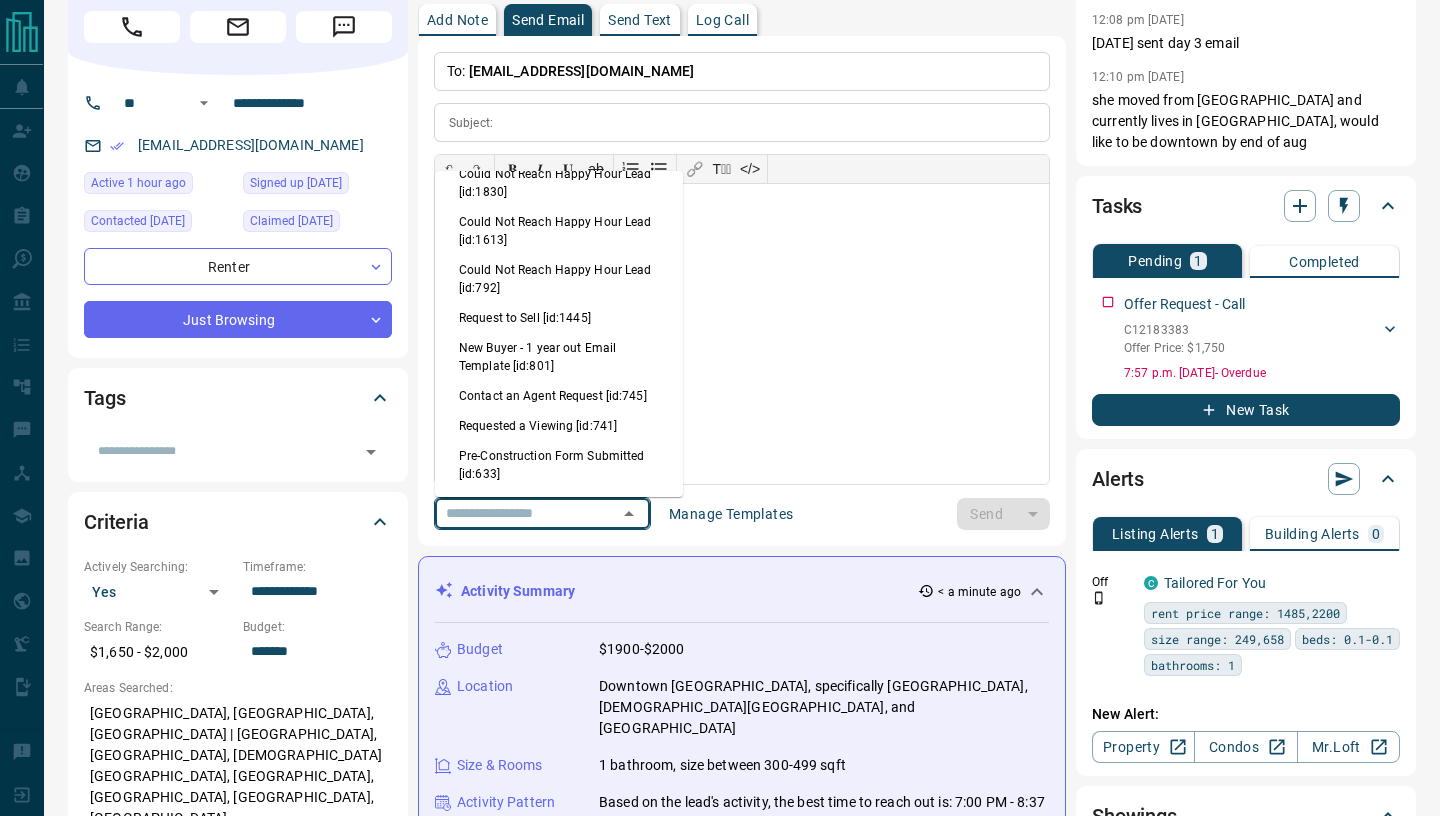 click on "Requested a Viewing [id:741]" at bounding box center (559, 426) 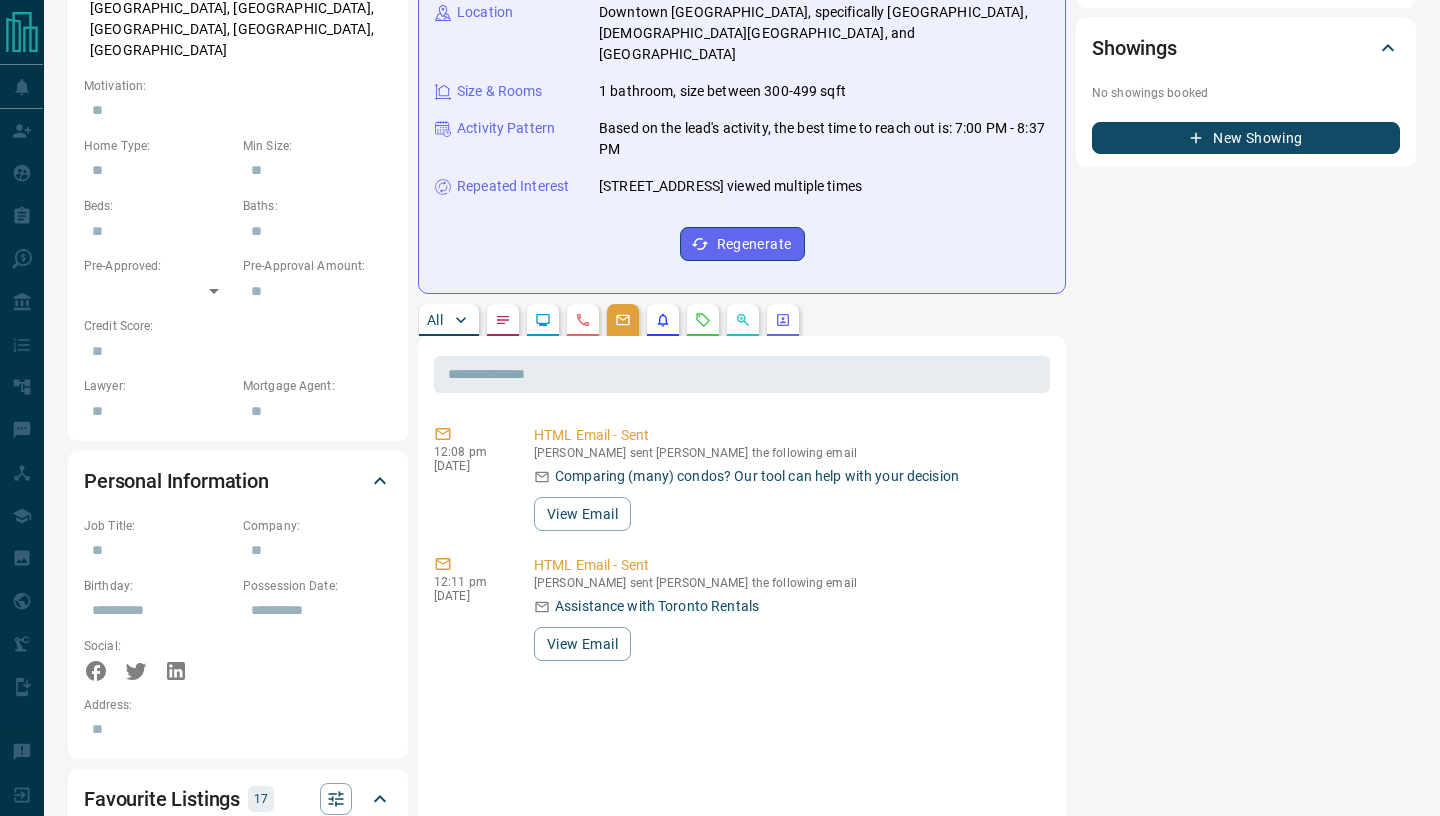 scroll, scrollTop: 851, scrollLeft: 0, axis: vertical 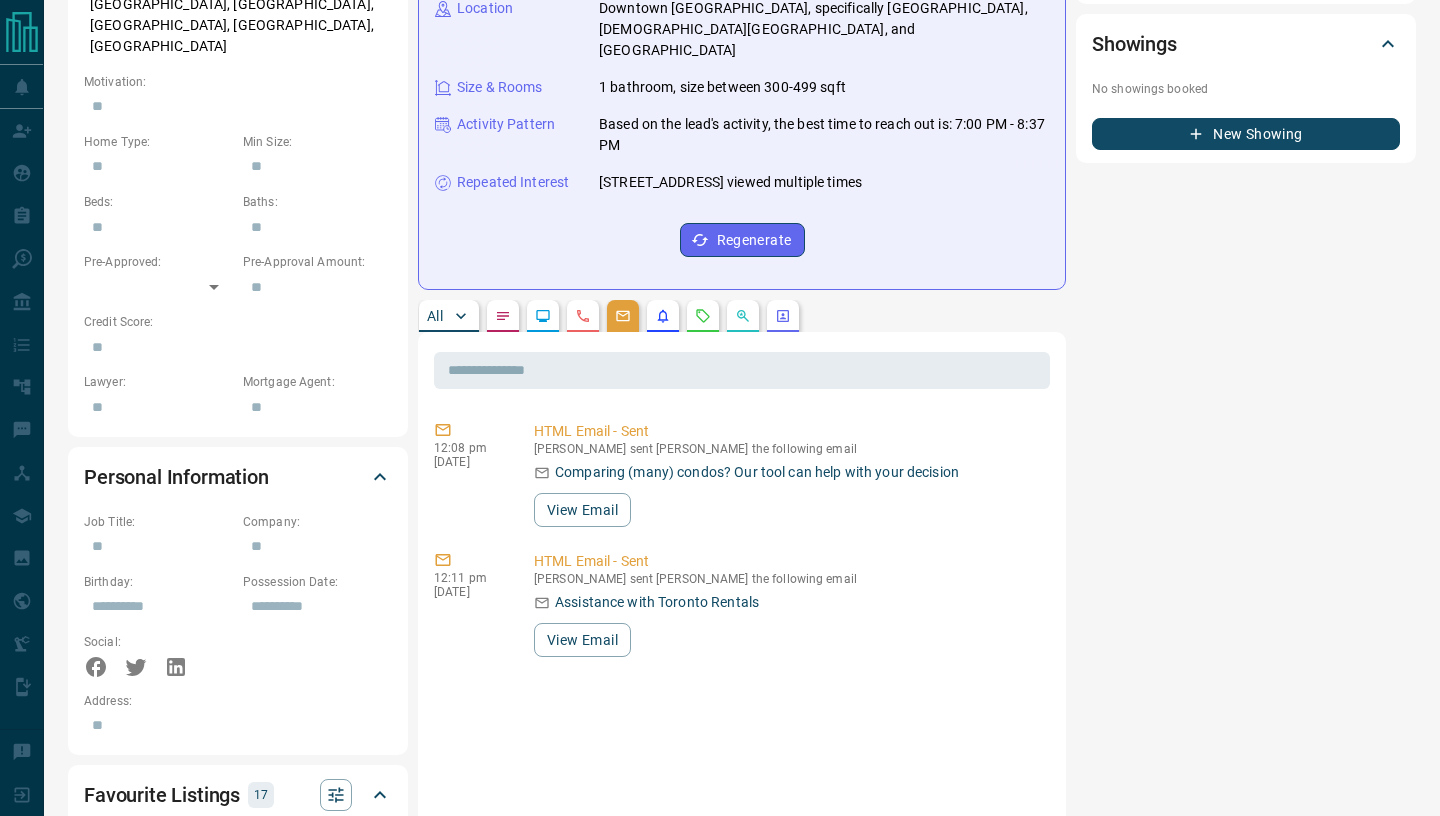 click 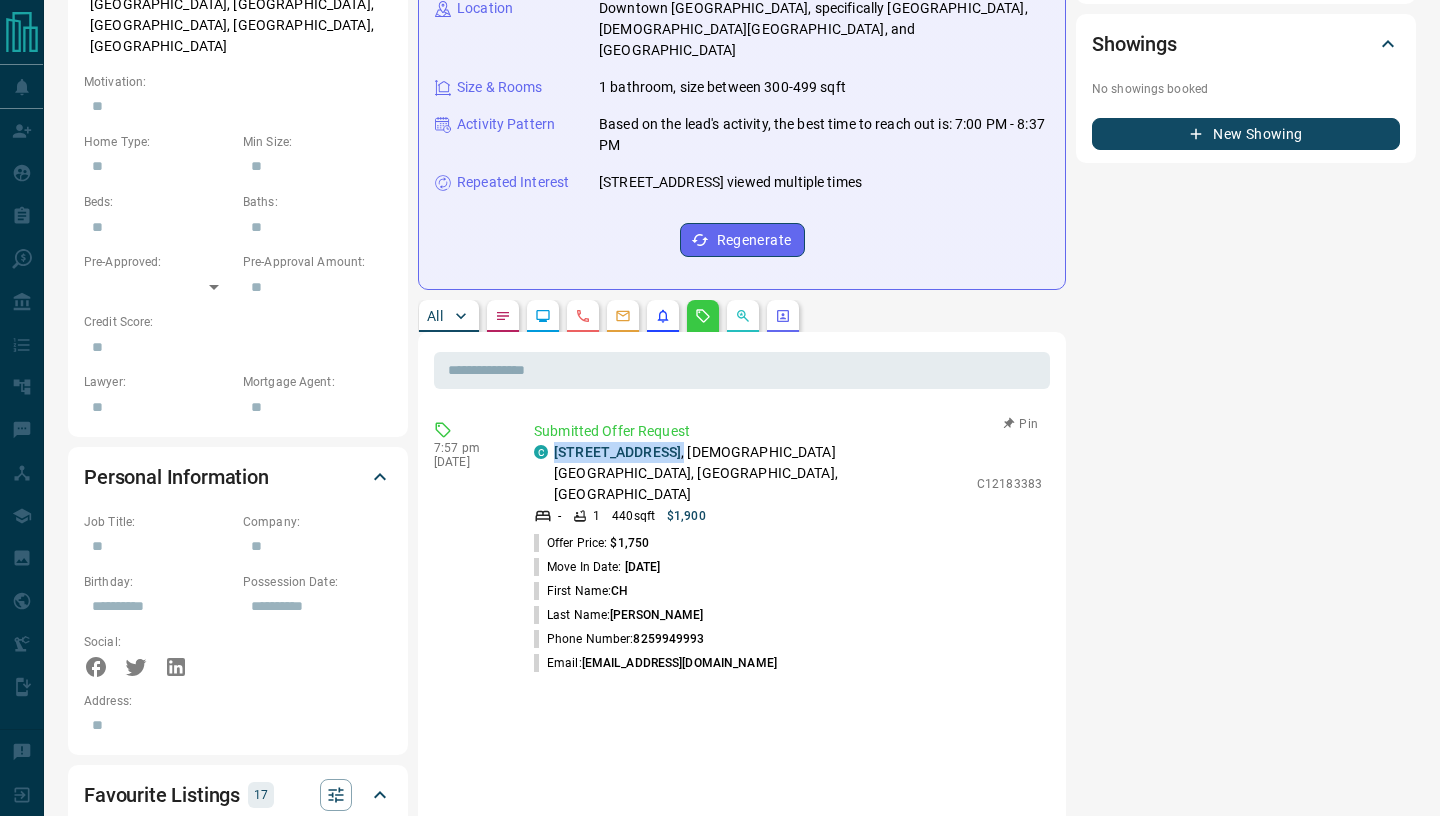 drag, startPoint x: 711, startPoint y: 430, endPoint x: 554, endPoint y: 435, distance: 157.0796 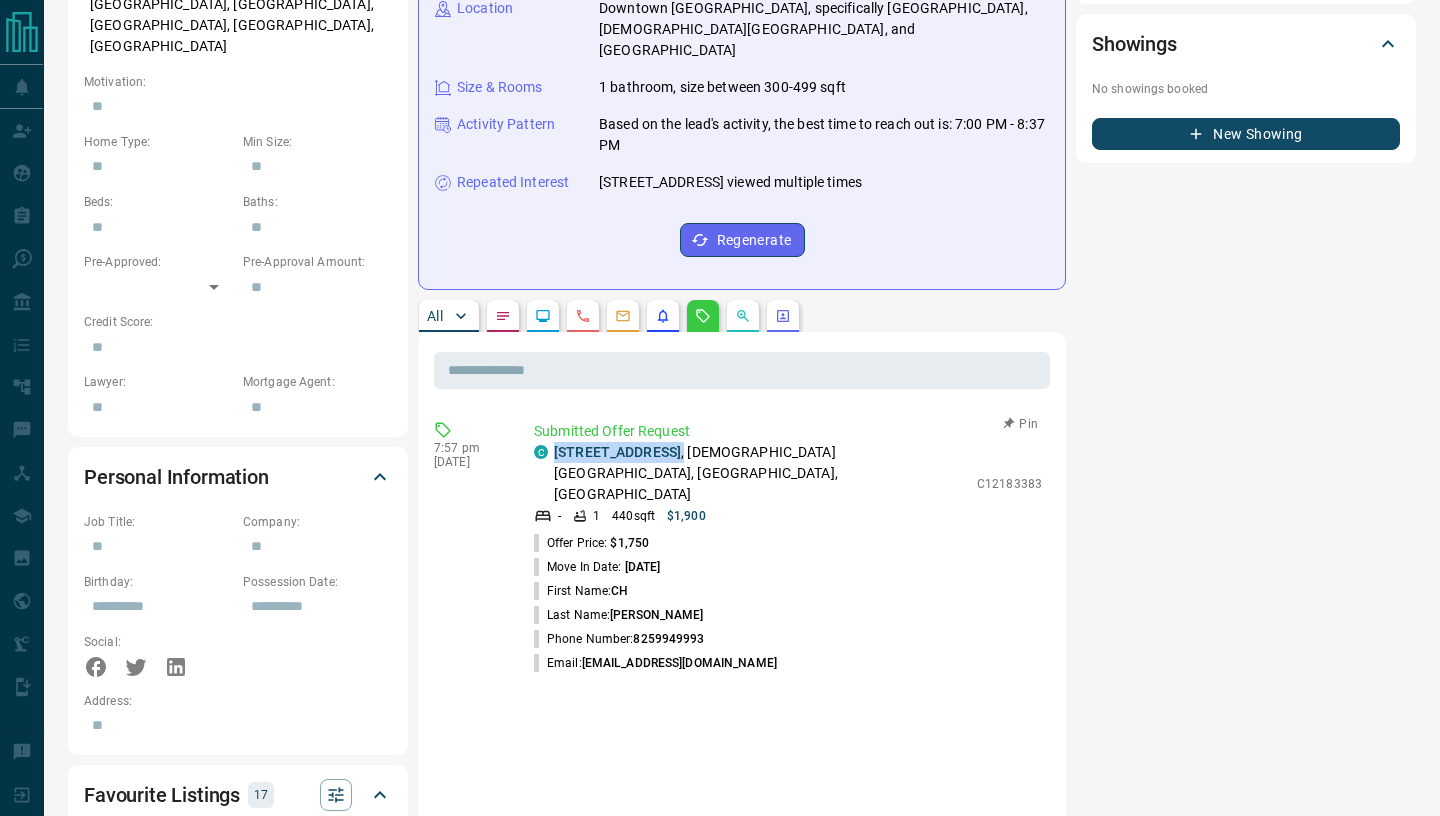 click on "C [STREET_ADDRESS][DEMOGRAPHIC_DATA]" at bounding box center [750, 473] 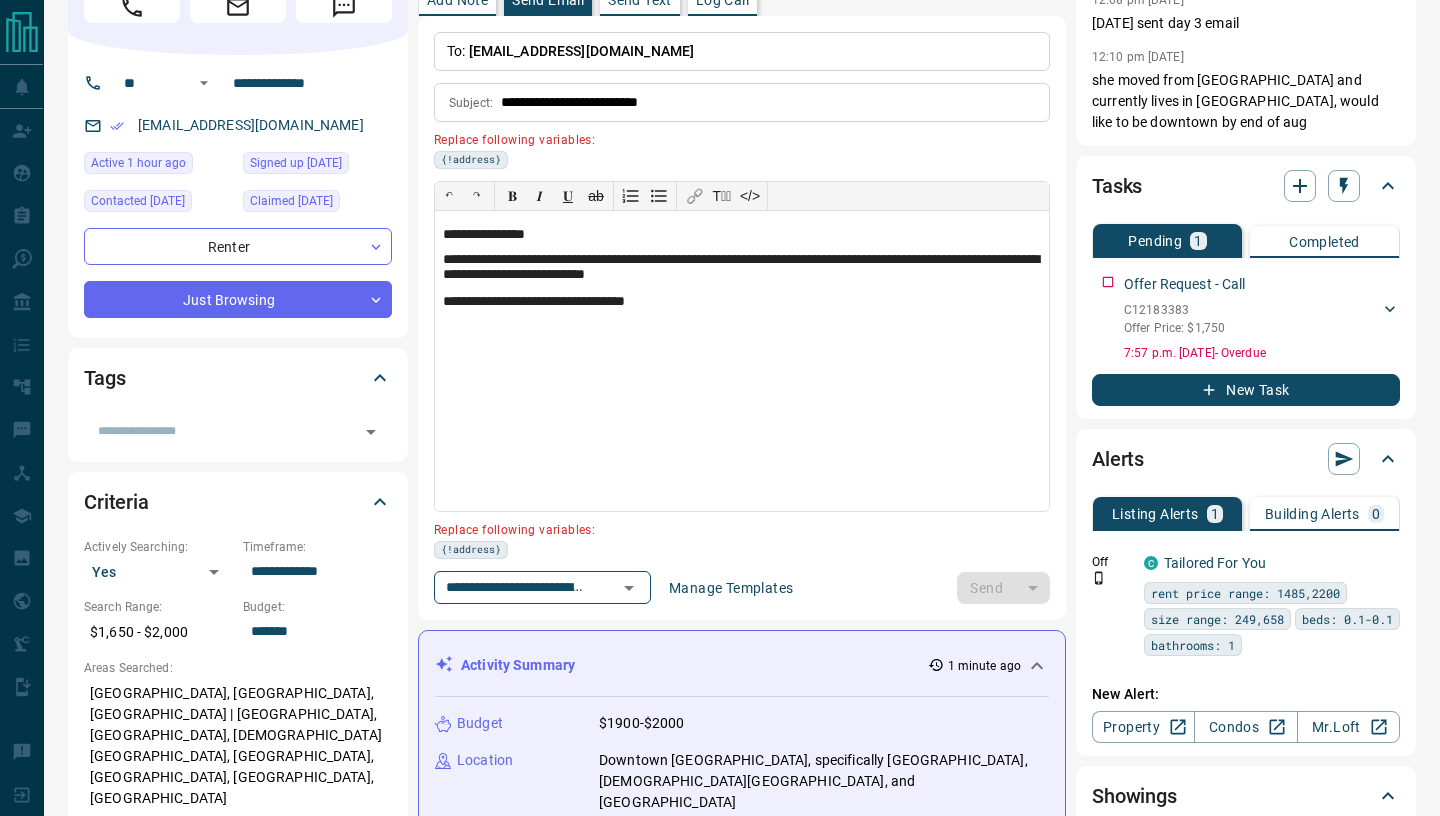 scroll, scrollTop: 0, scrollLeft: 0, axis: both 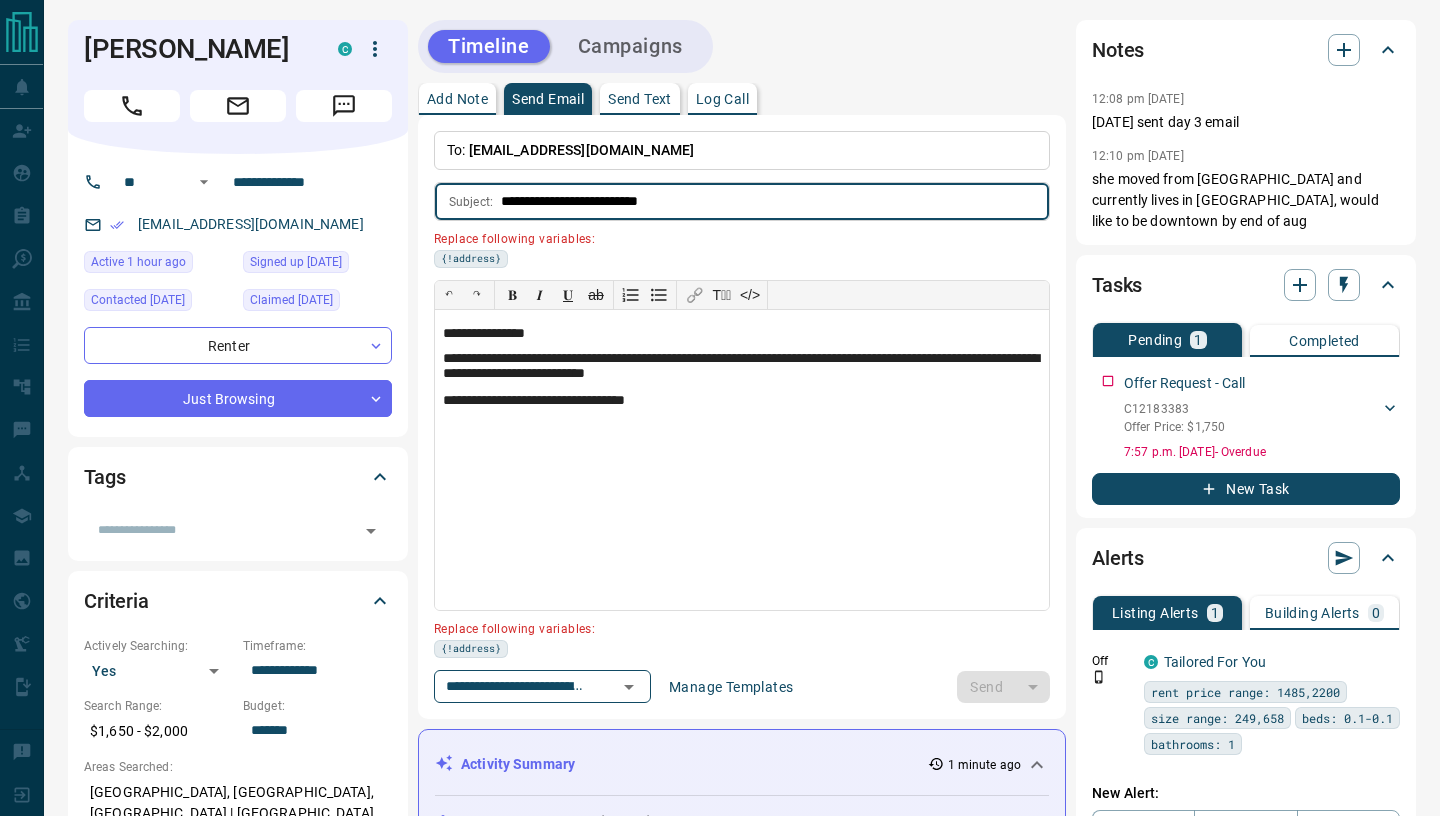 drag, startPoint x: 614, startPoint y: 201, endPoint x: 704, endPoint y: 191, distance: 90.55385 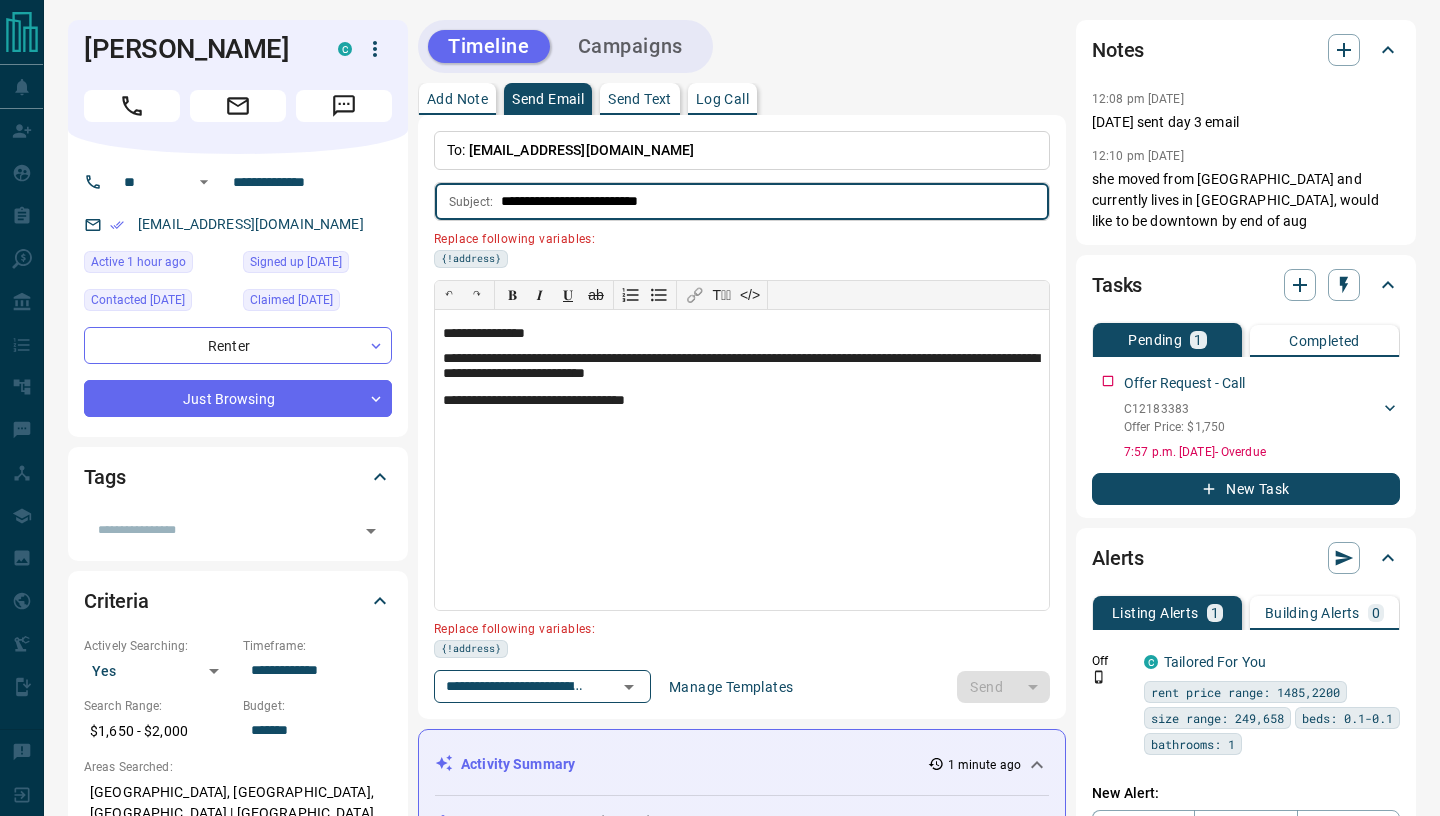 click on "**********" at bounding box center (775, 201) 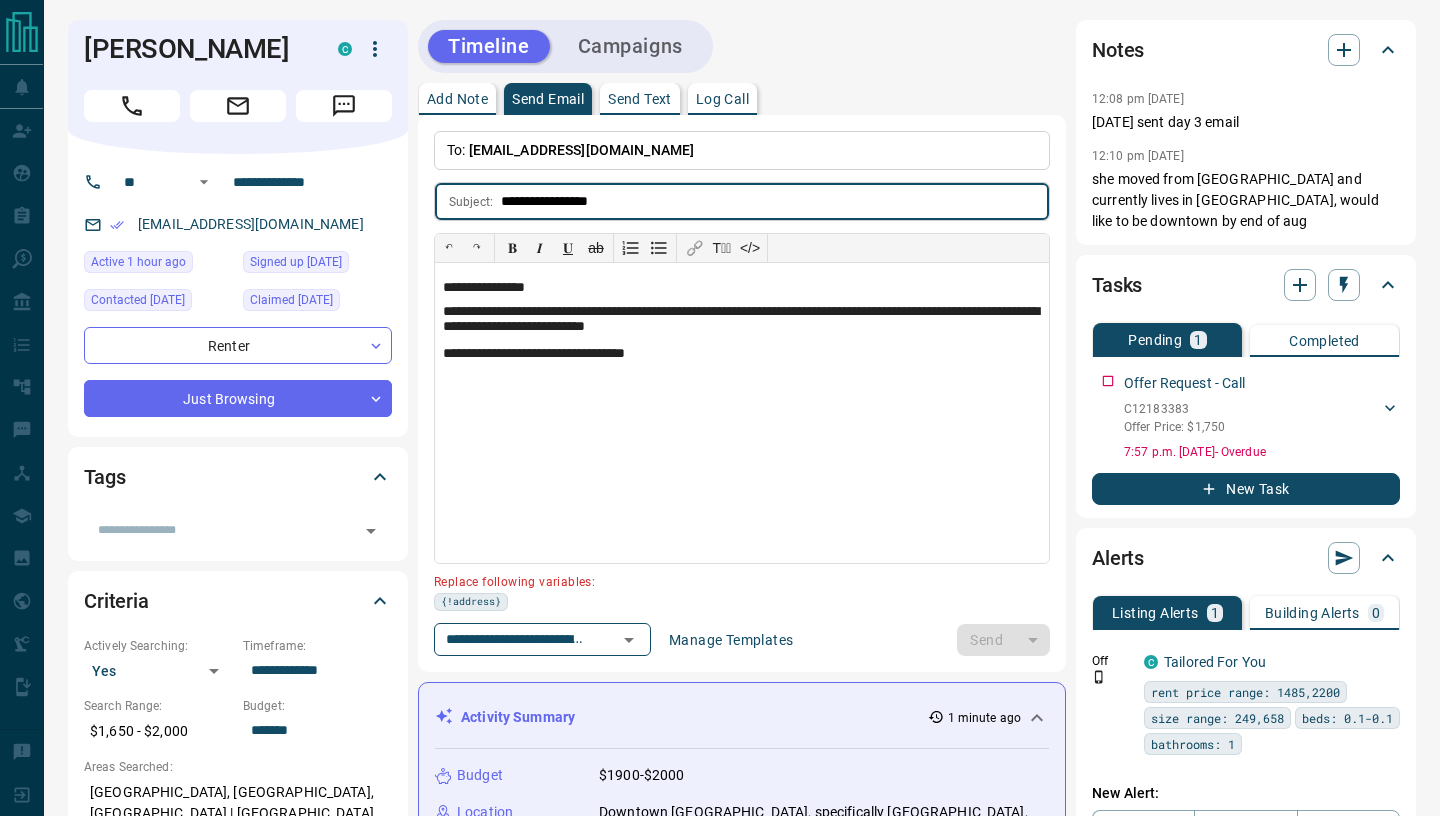 paste on "**********" 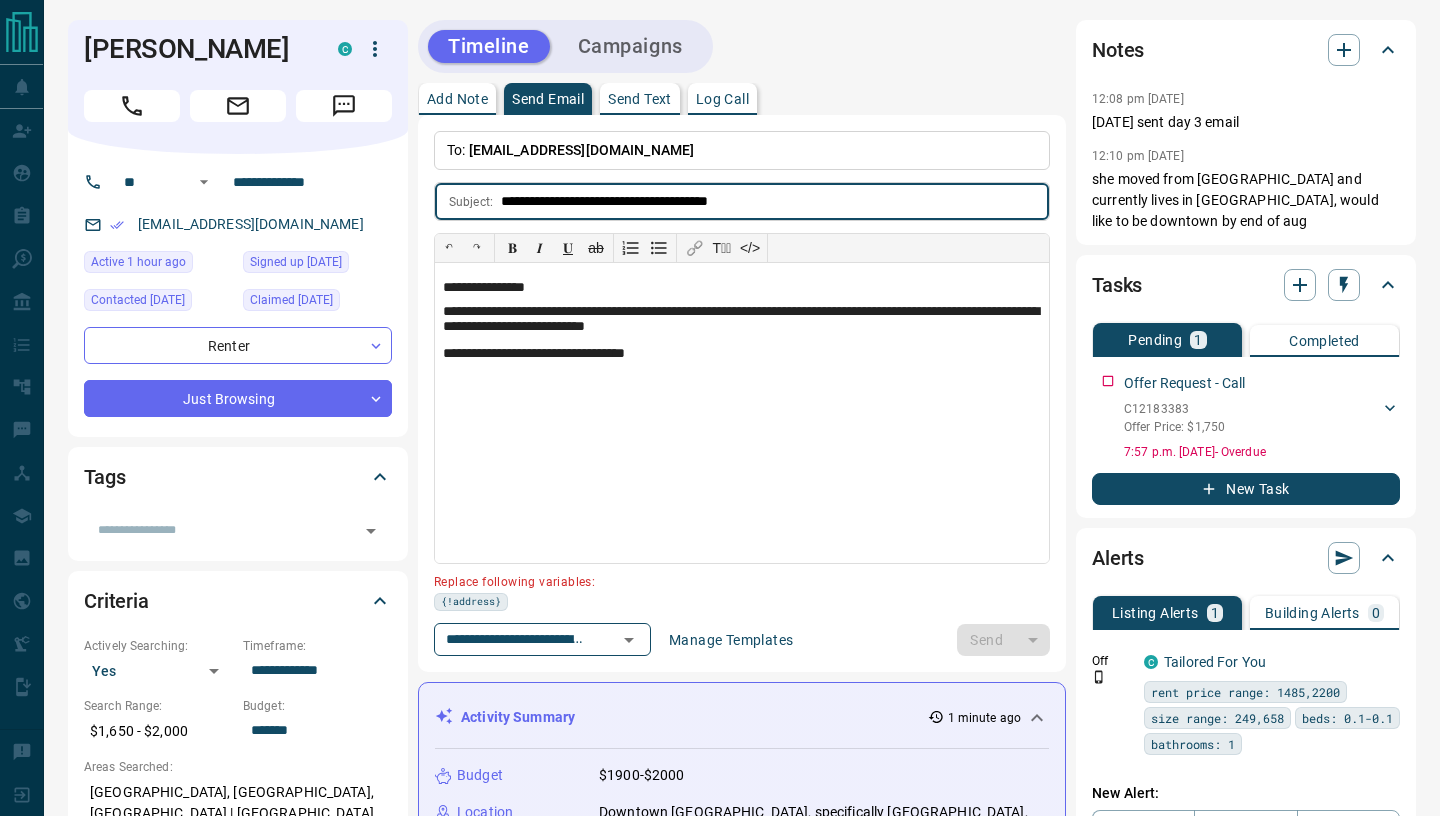 drag, startPoint x: 617, startPoint y: 200, endPoint x: 802, endPoint y: 200, distance: 185 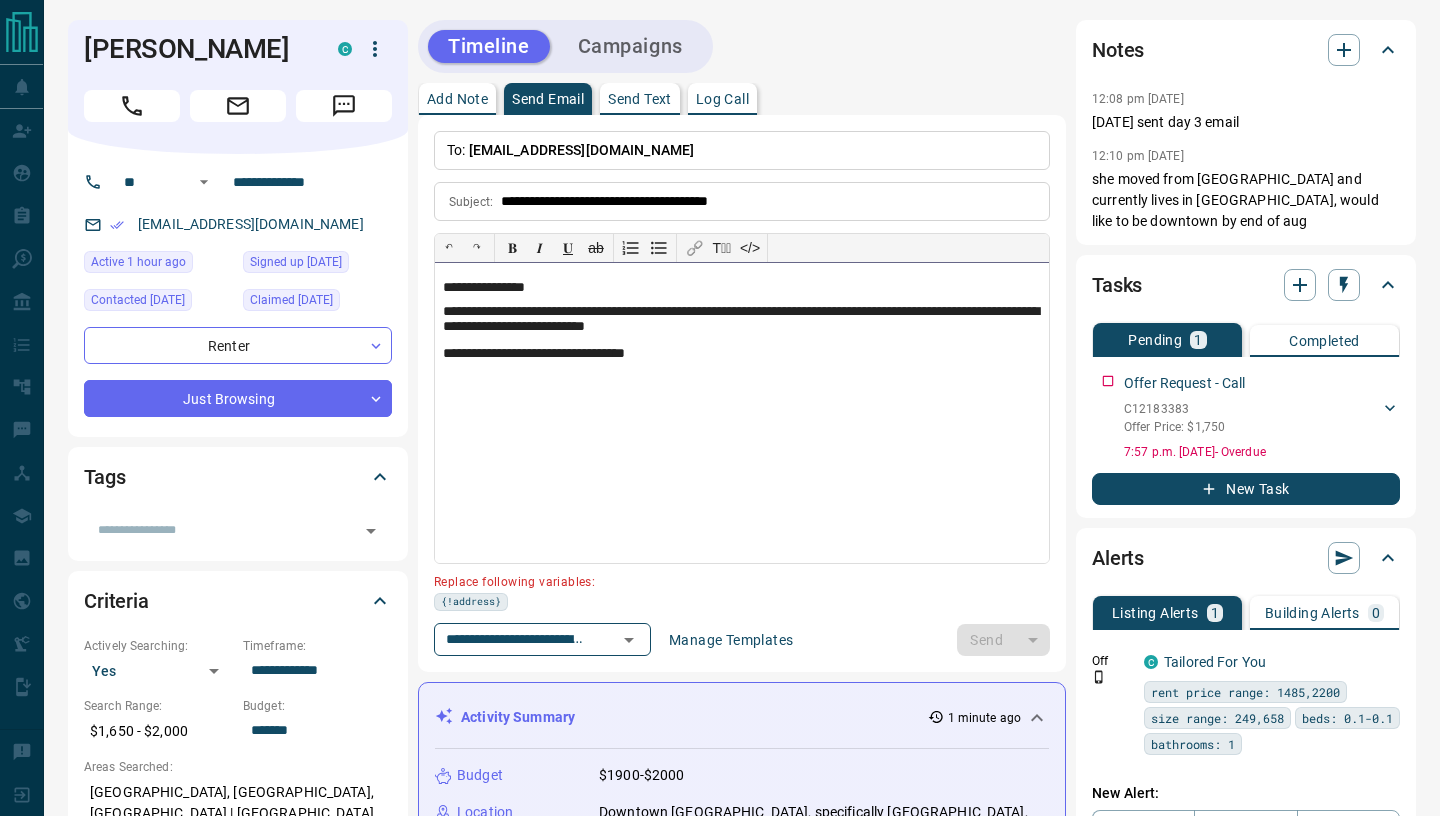 click on "**********" at bounding box center (742, 320) 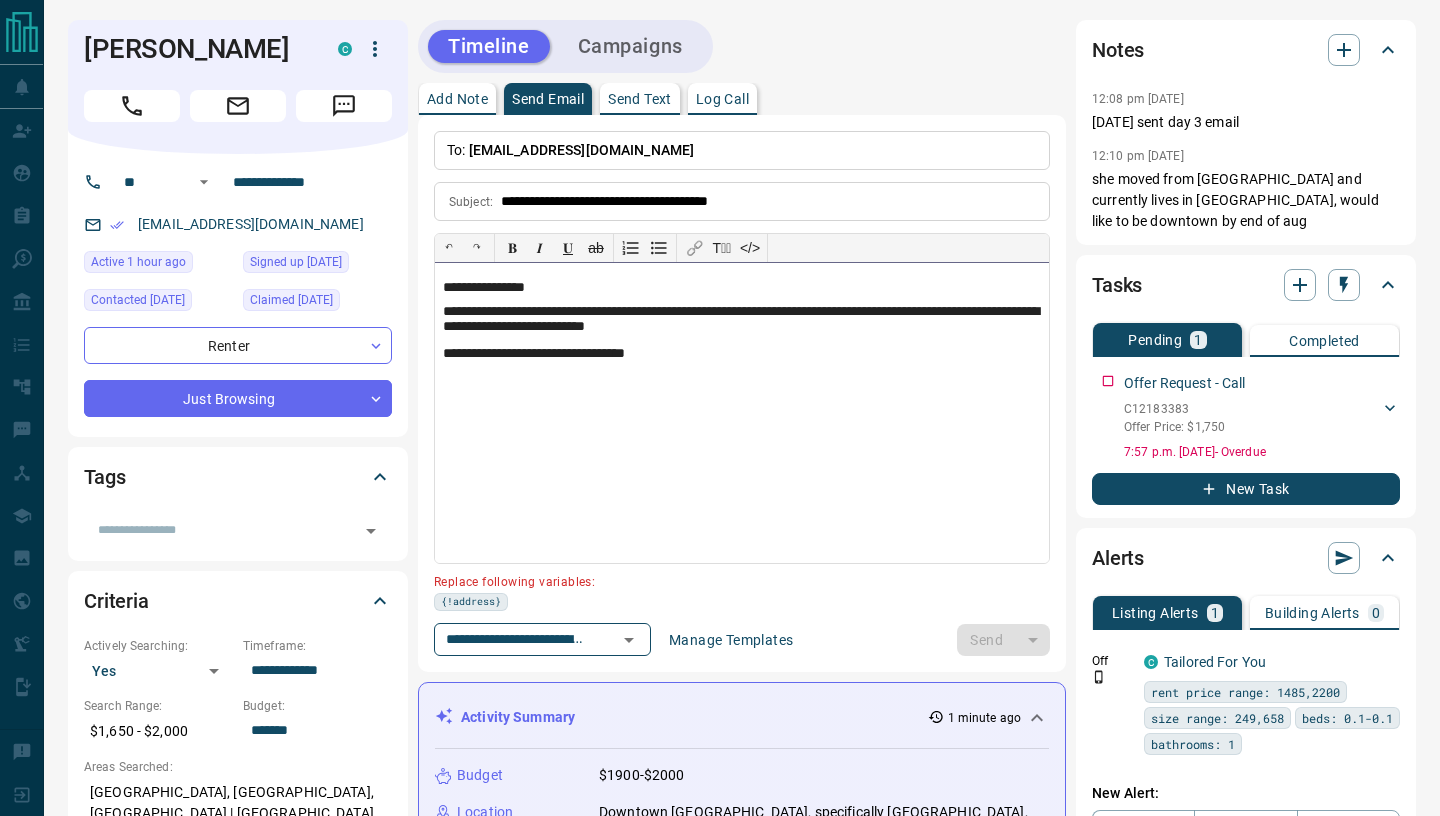 type 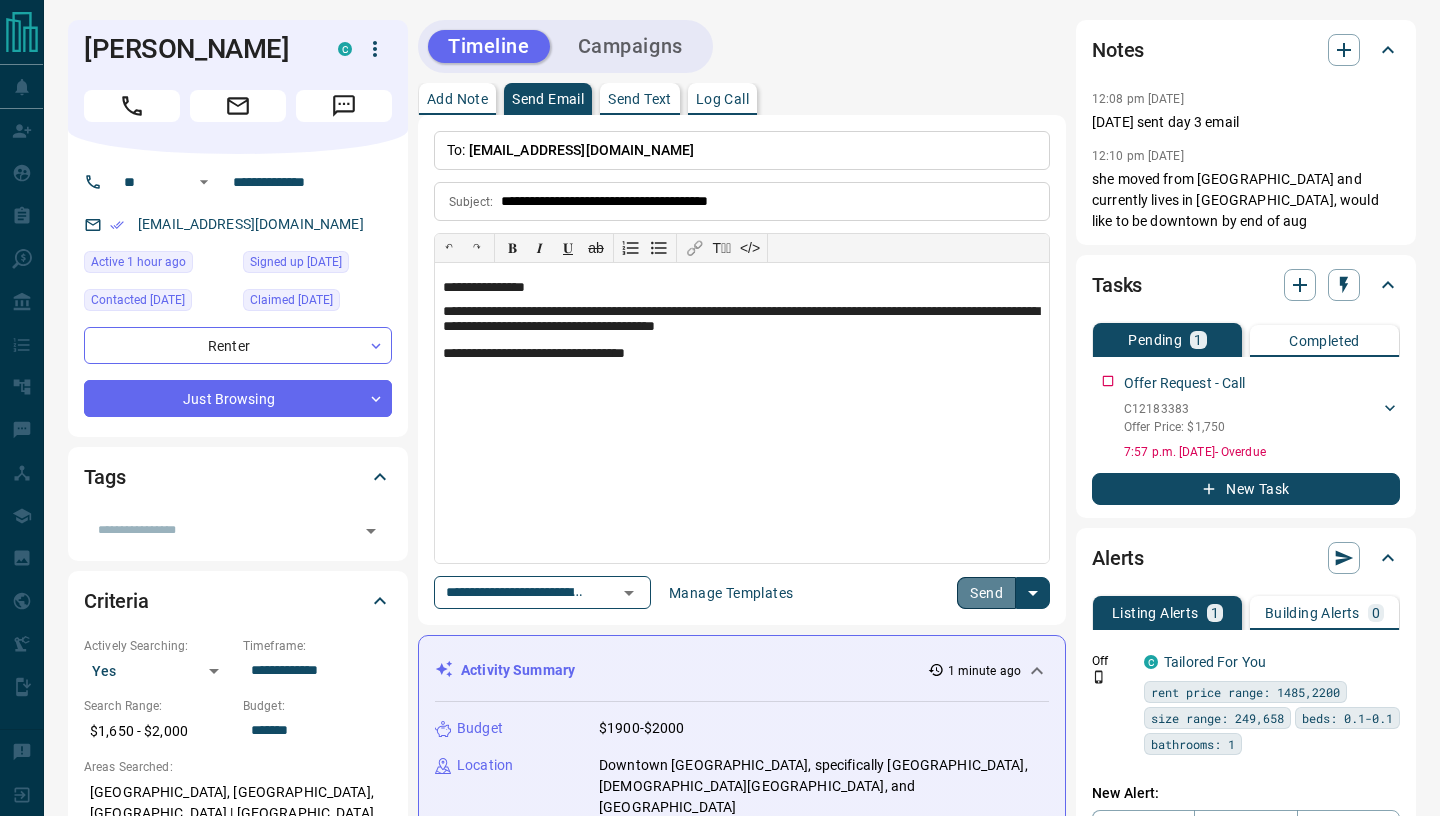 click on "Send" at bounding box center [986, 593] 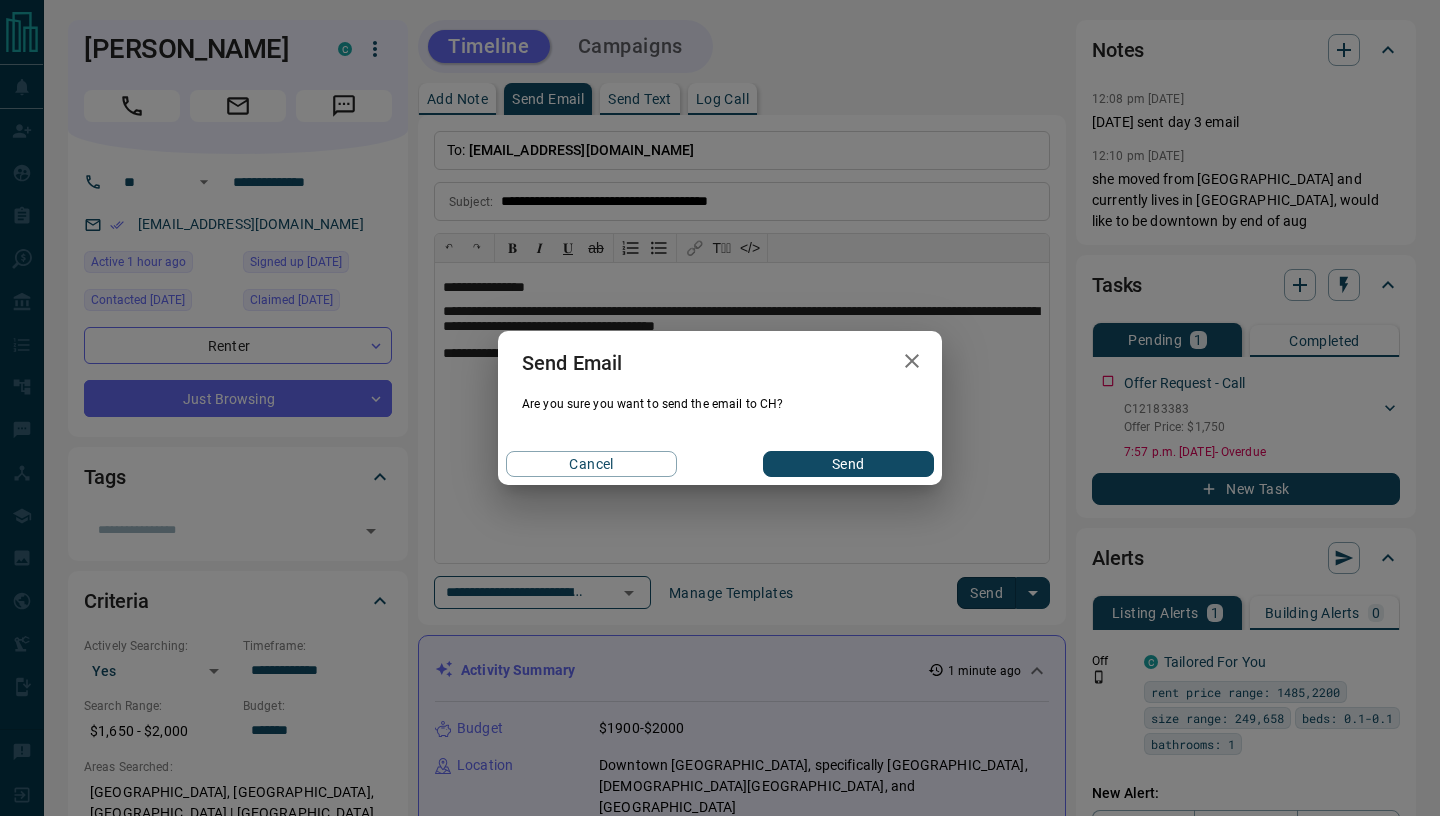 click on "Send" at bounding box center (848, 464) 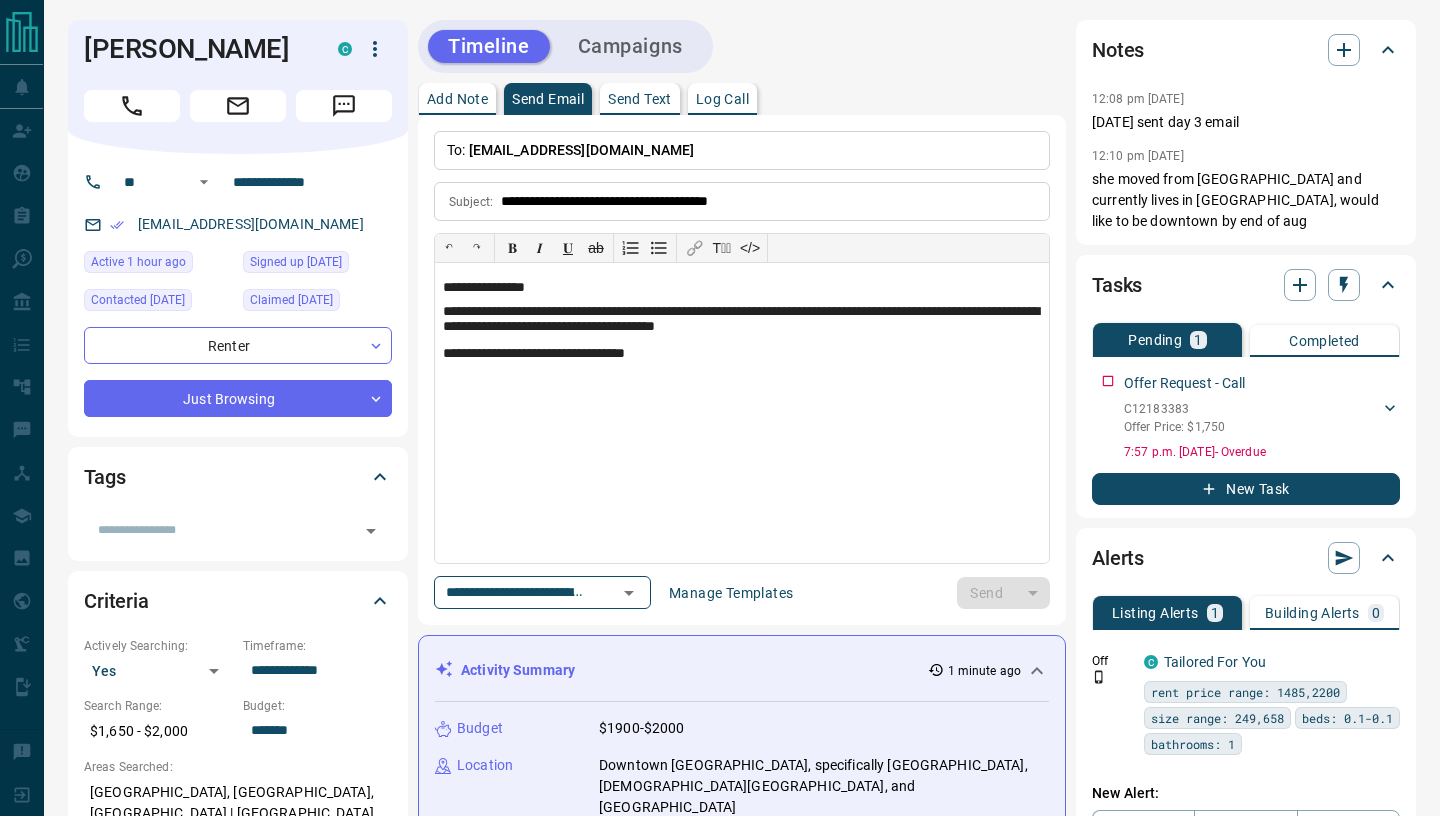 type 